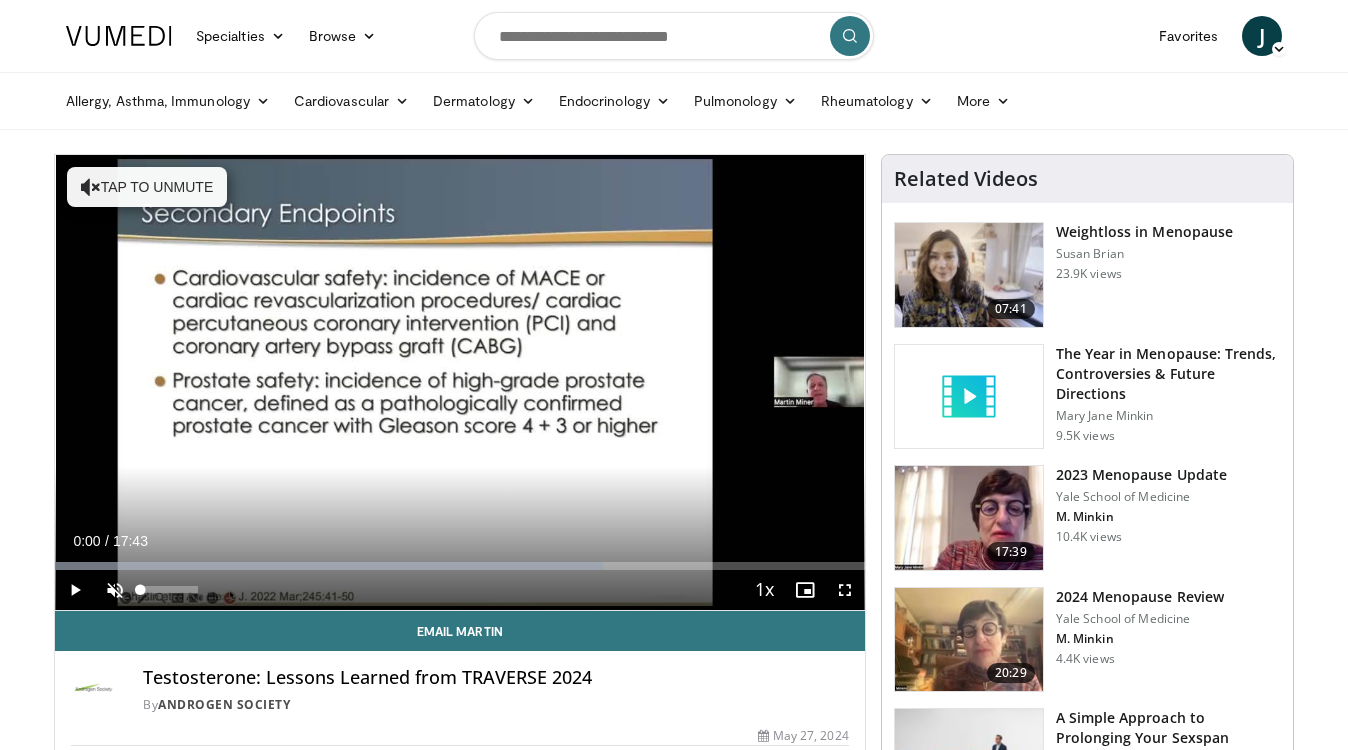 scroll, scrollTop: 0, scrollLeft: 0, axis: both 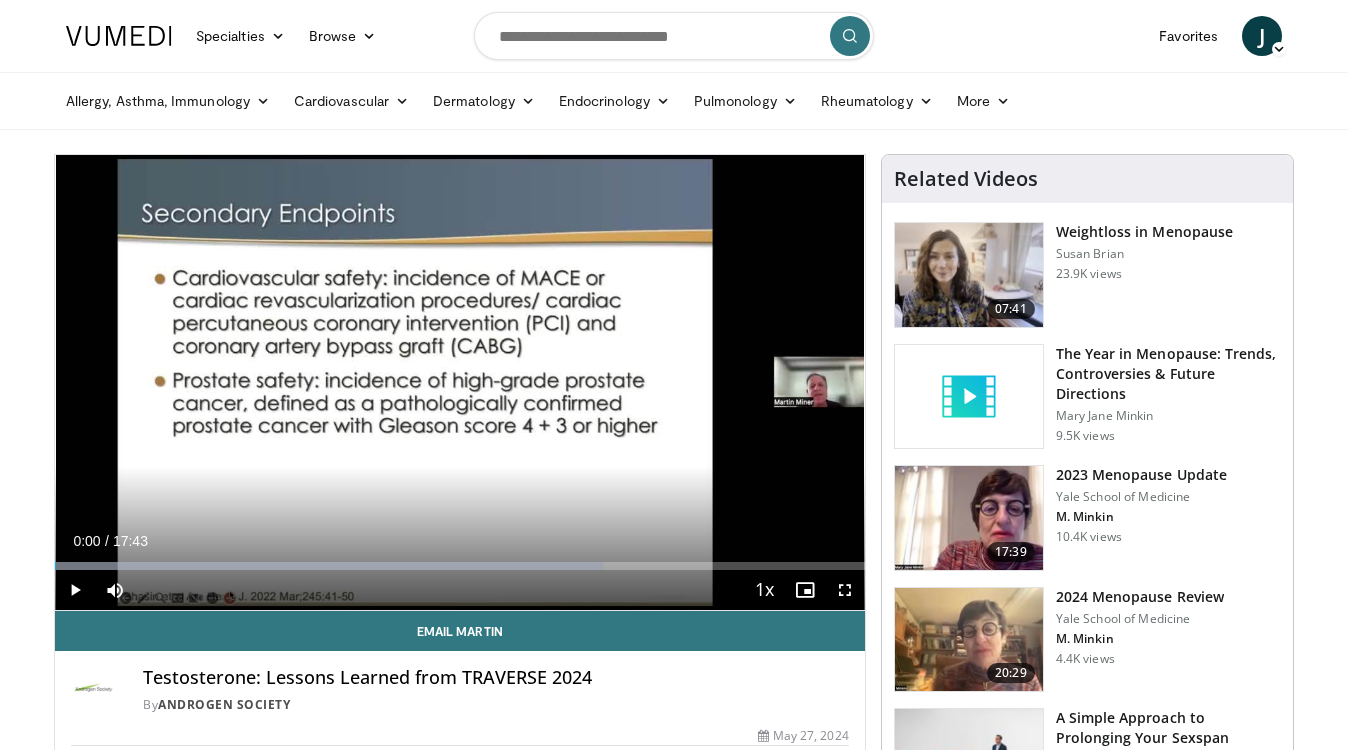 click at bounding box center [75, 590] 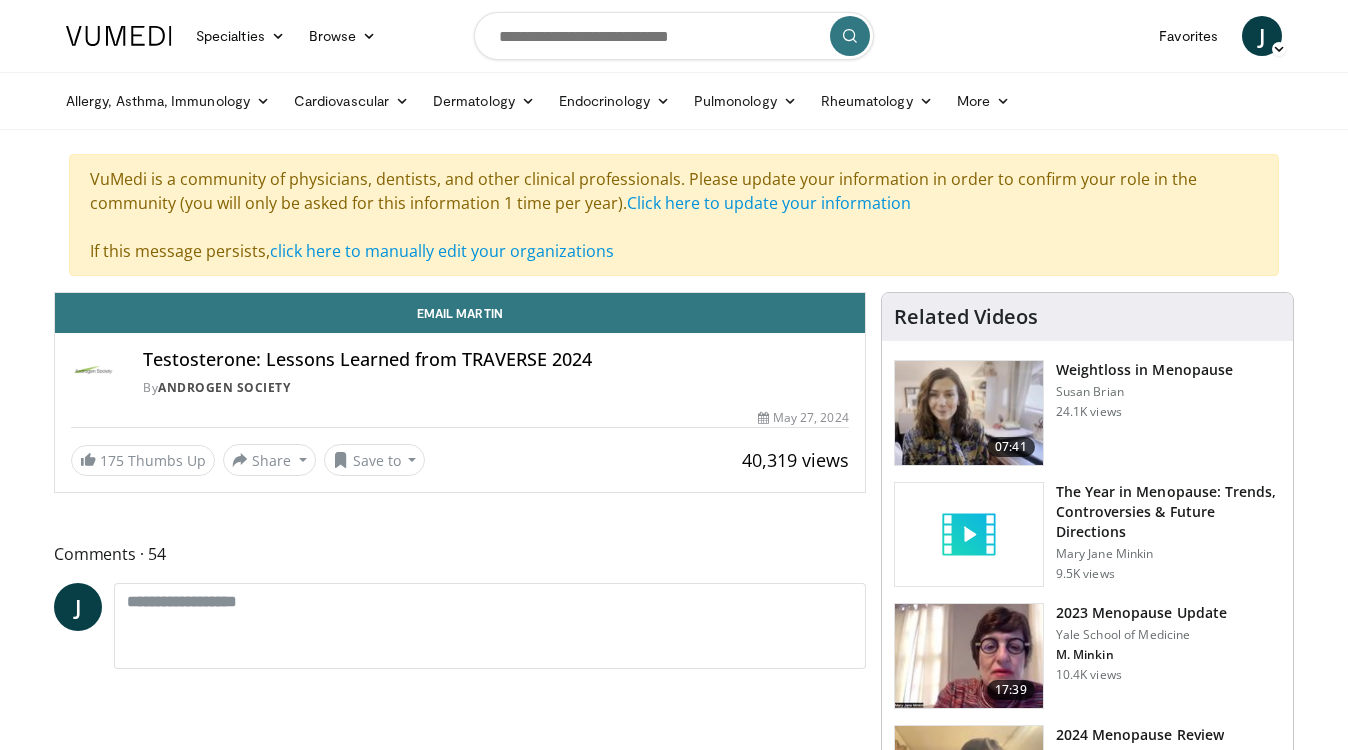scroll, scrollTop: 0, scrollLeft: 0, axis: both 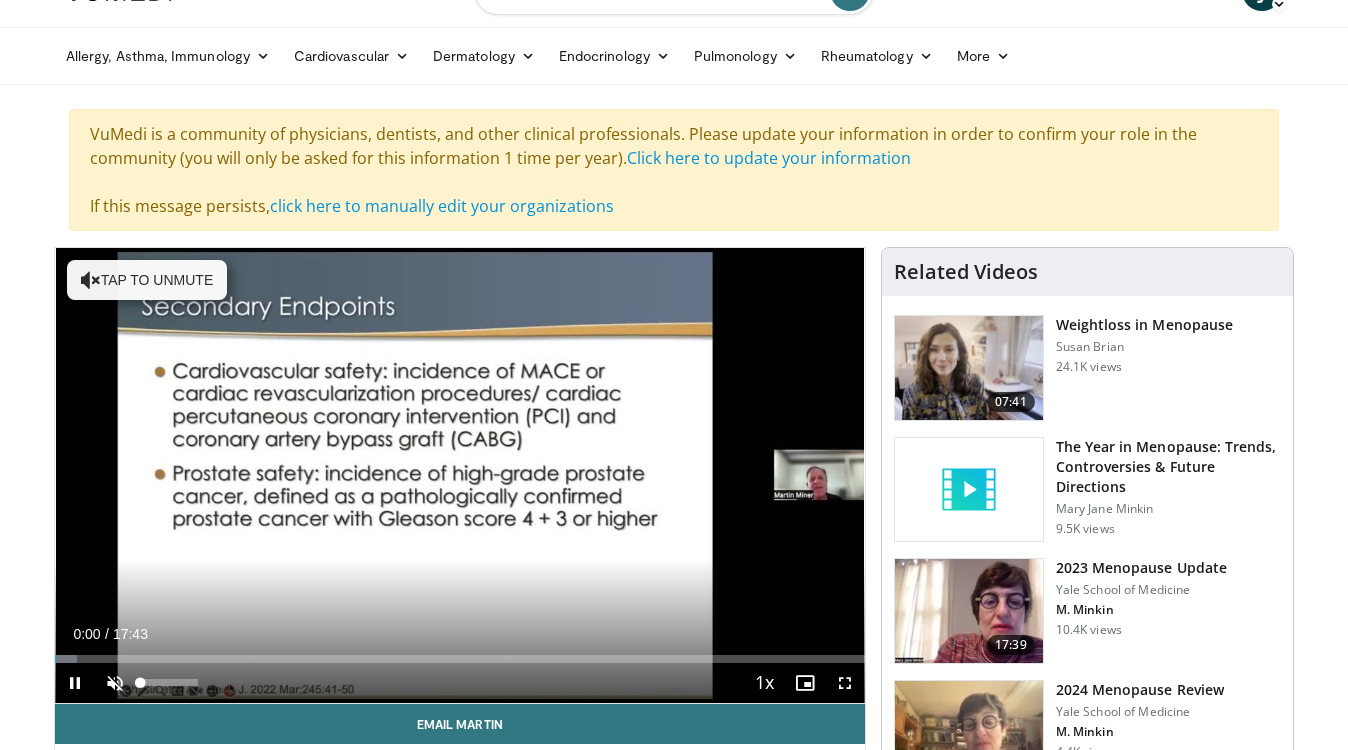 click at bounding box center (115, 683) 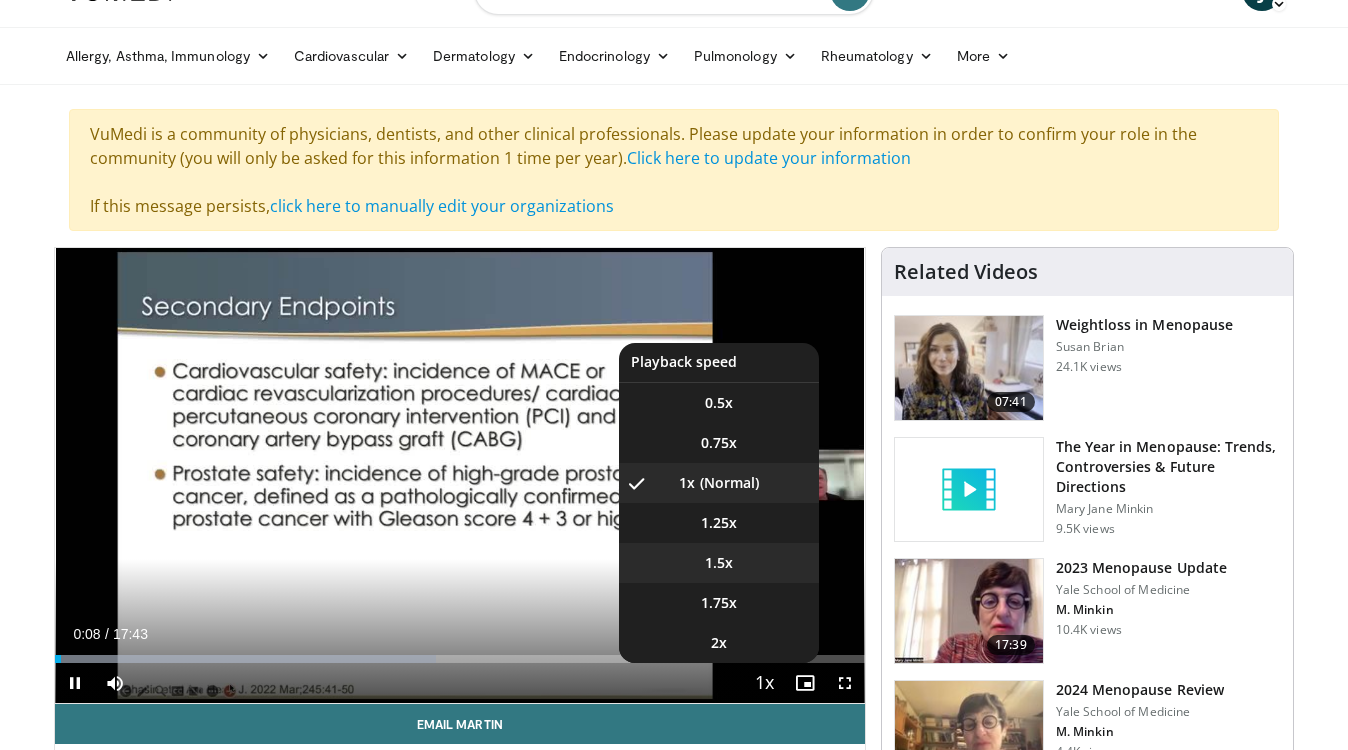 click on "10 seconds
Tap to unmute" at bounding box center (460, 475) 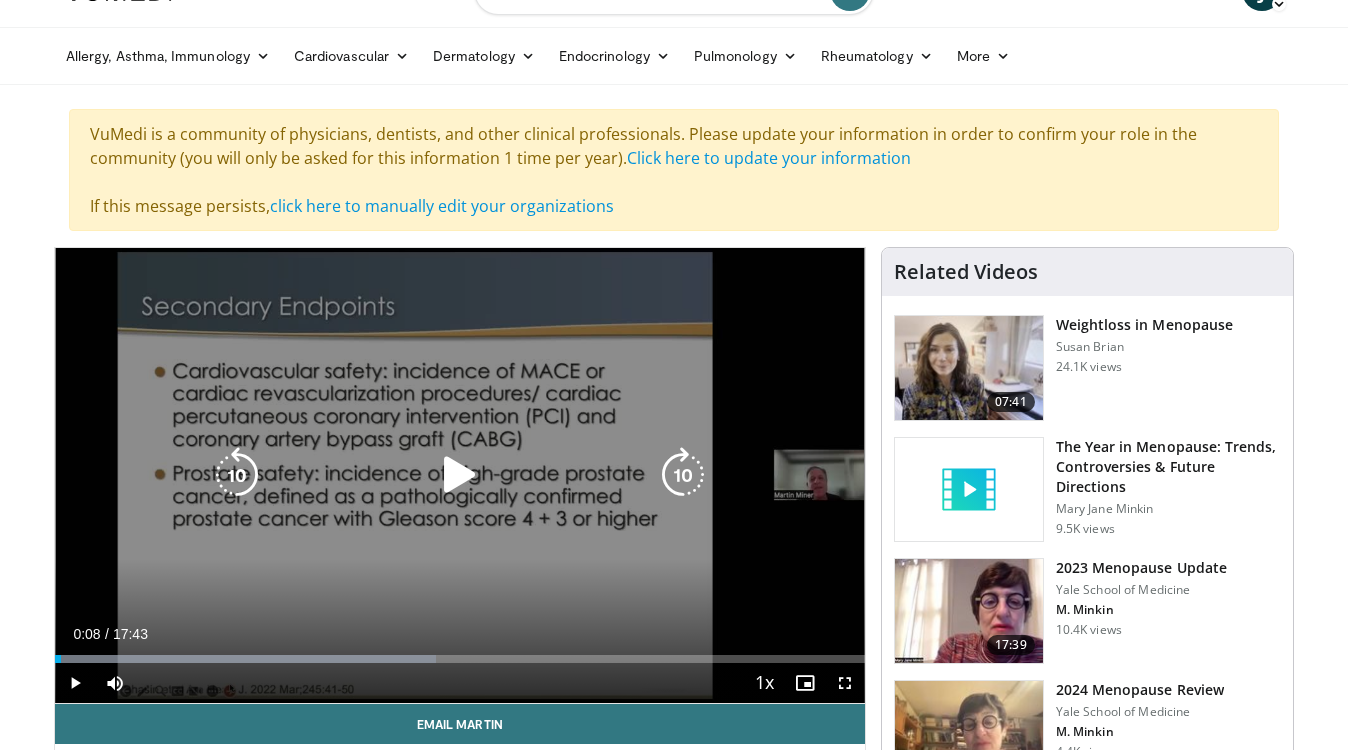 click at bounding box center [460, 475] 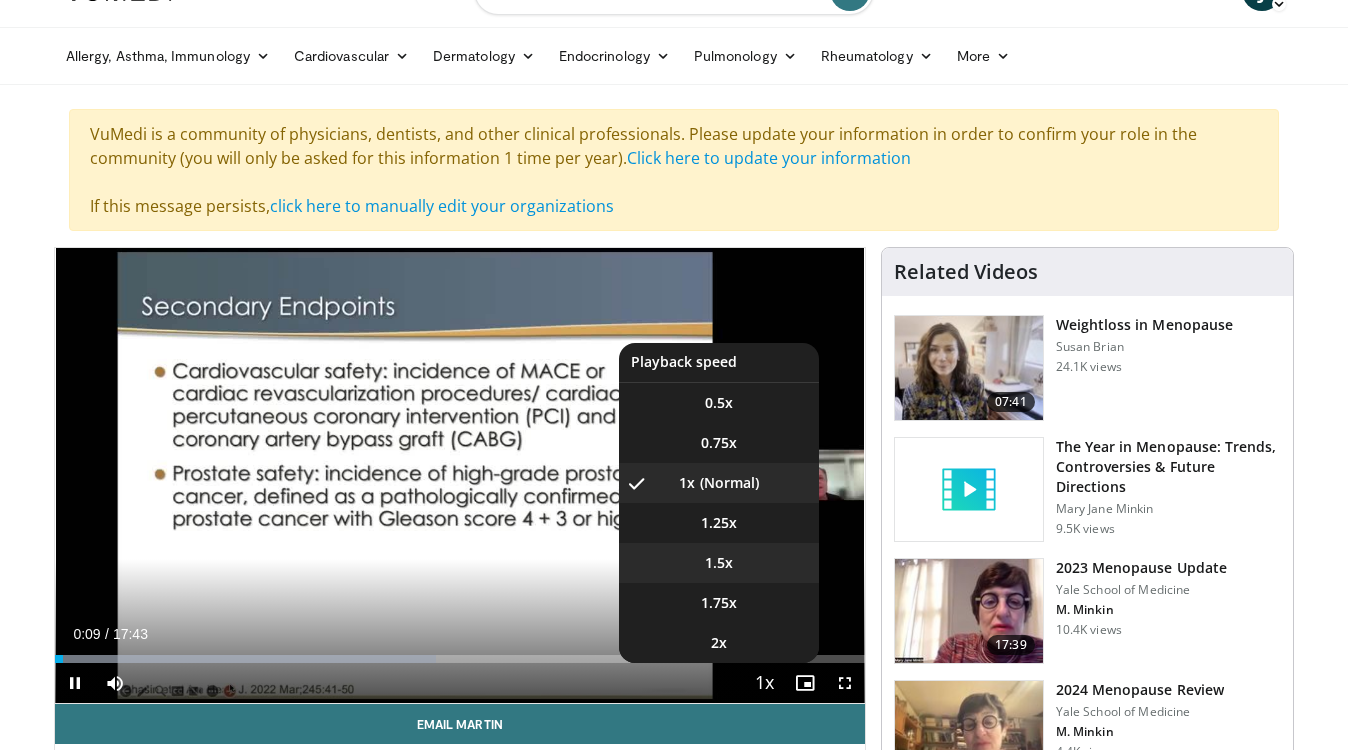 click on "1.5x" at bounding box center (719, 563) 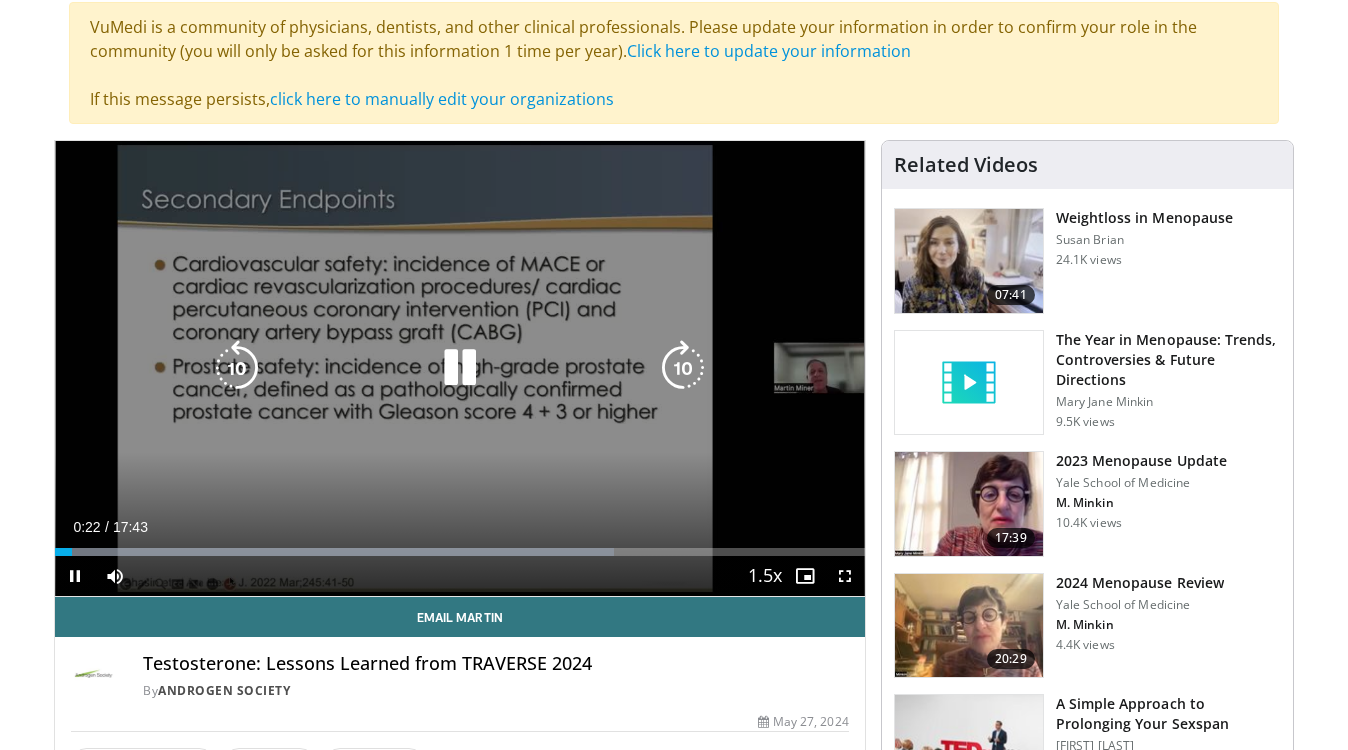 scroll, scrollTop: 156, scrollLeft: 0, axis: vertical 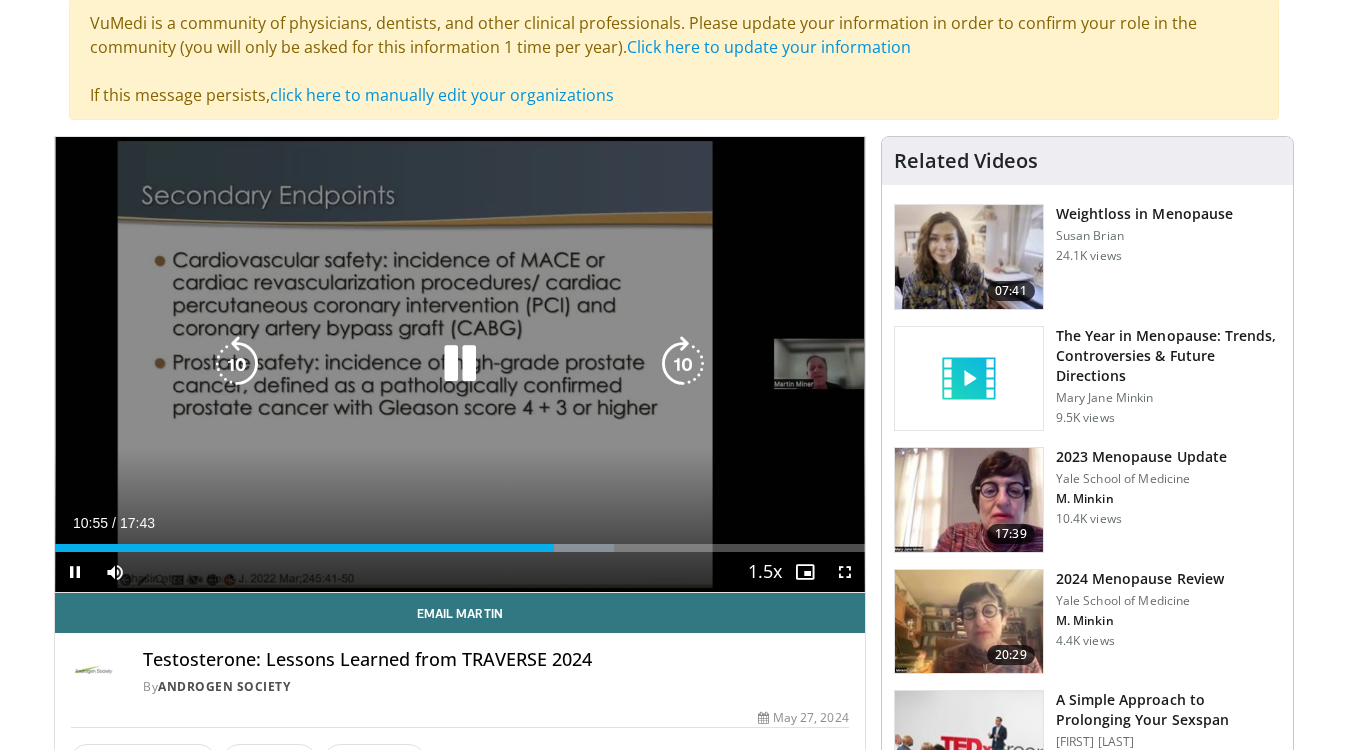click at bounding box center [460, 364] 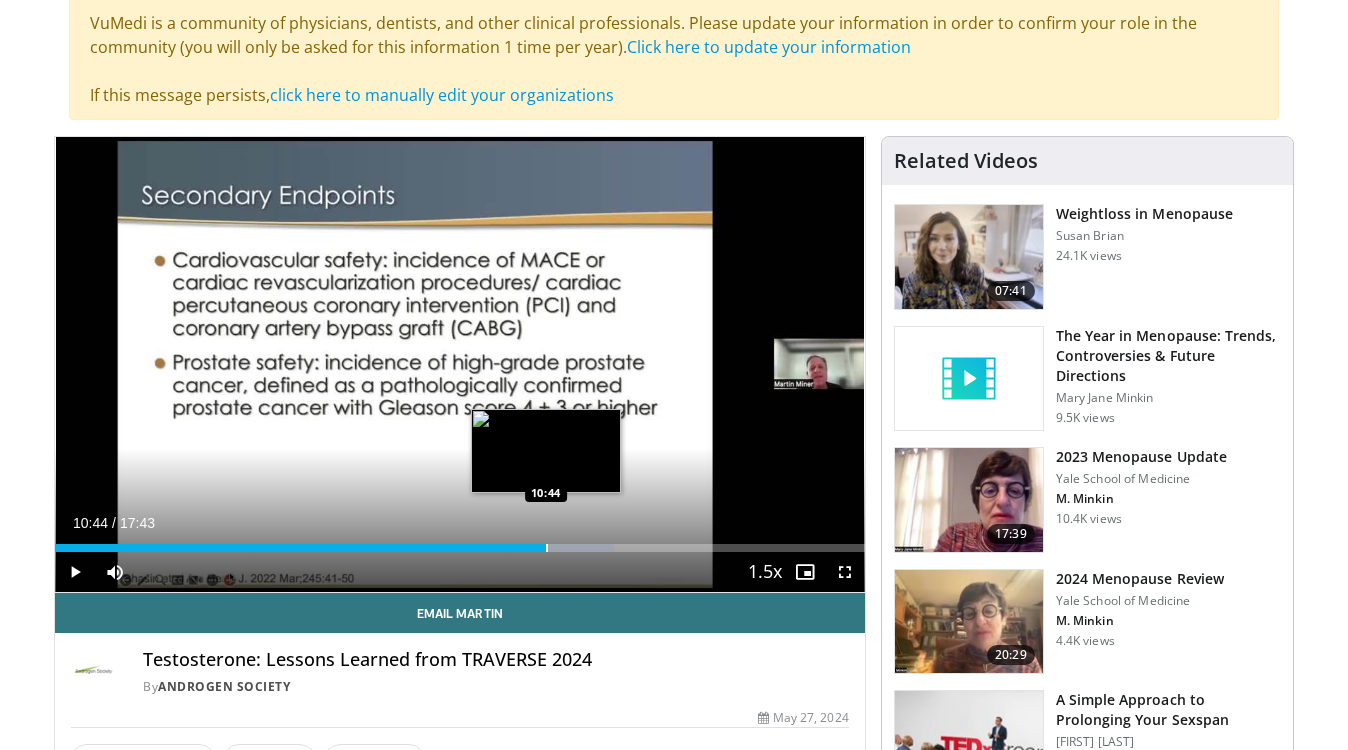 click at bounding box center (547, 548) 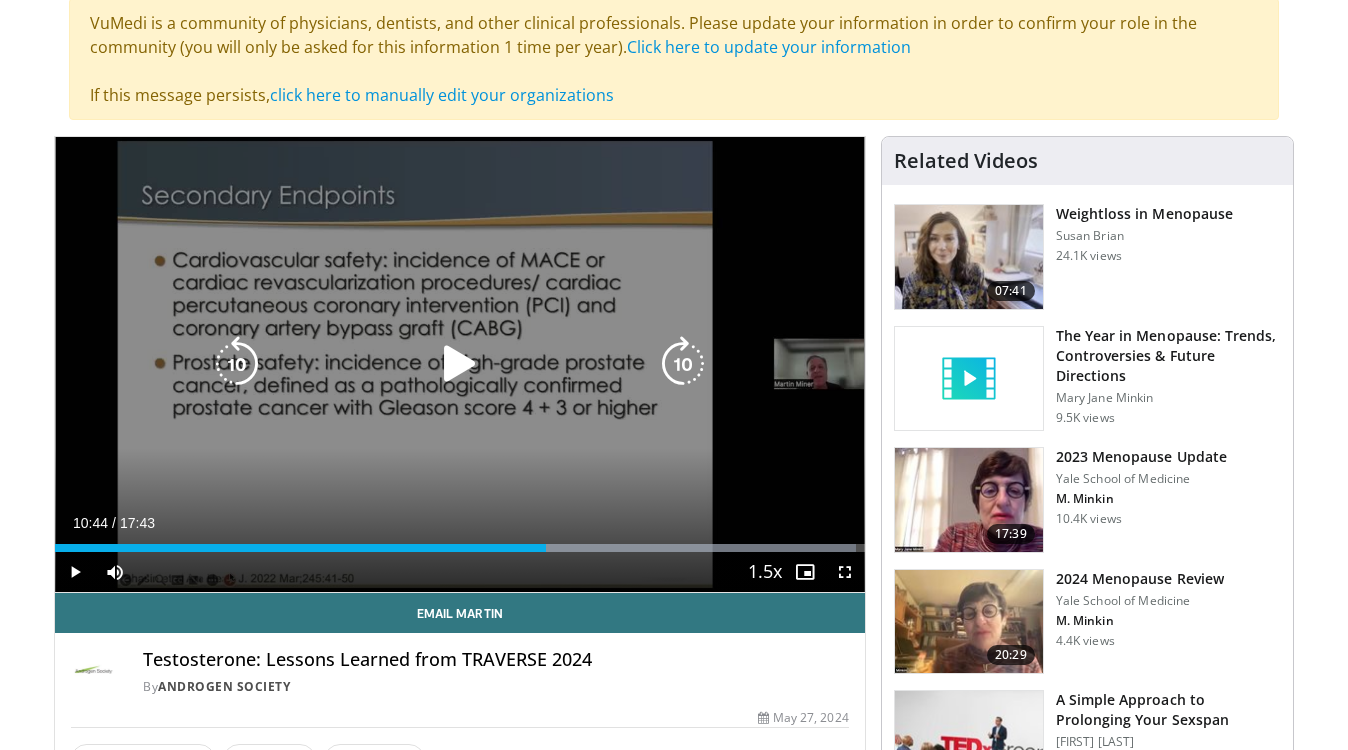 click at bounding box center (460, 364) 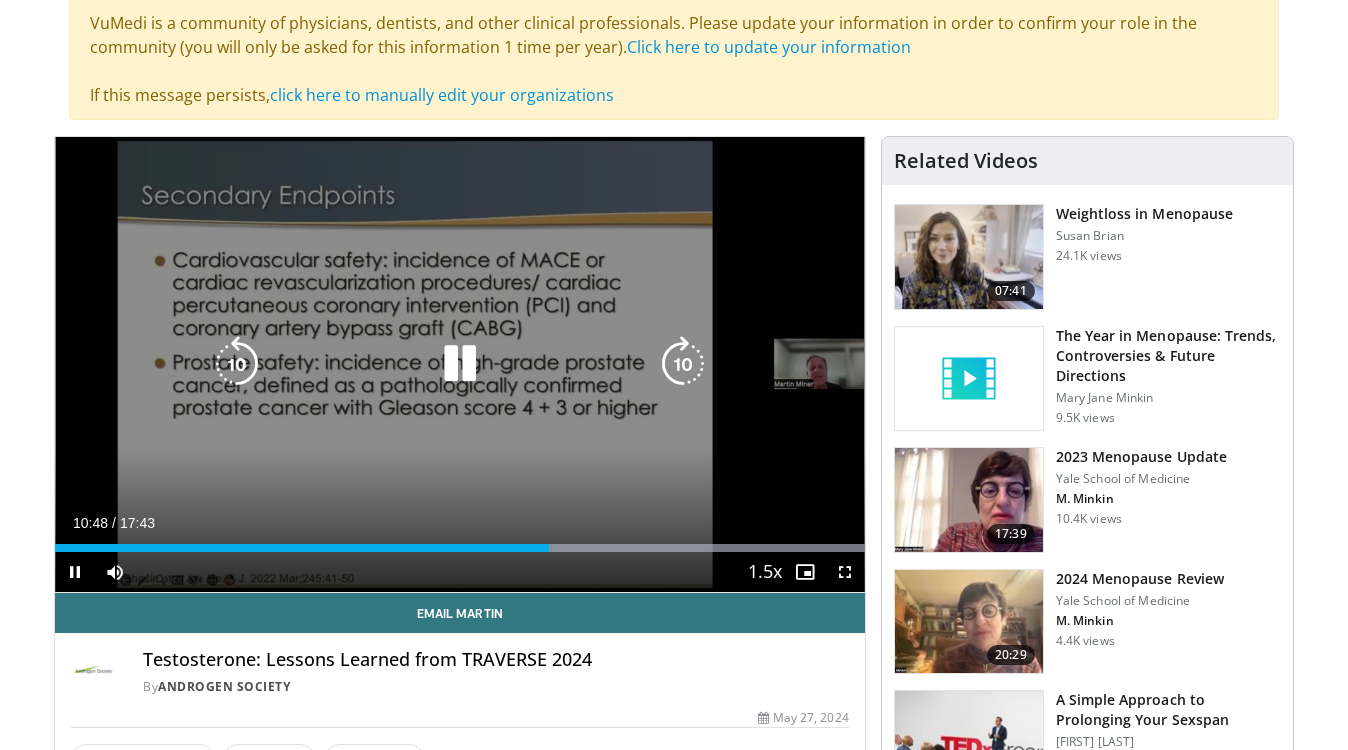 click at bounding box center [460, 364] 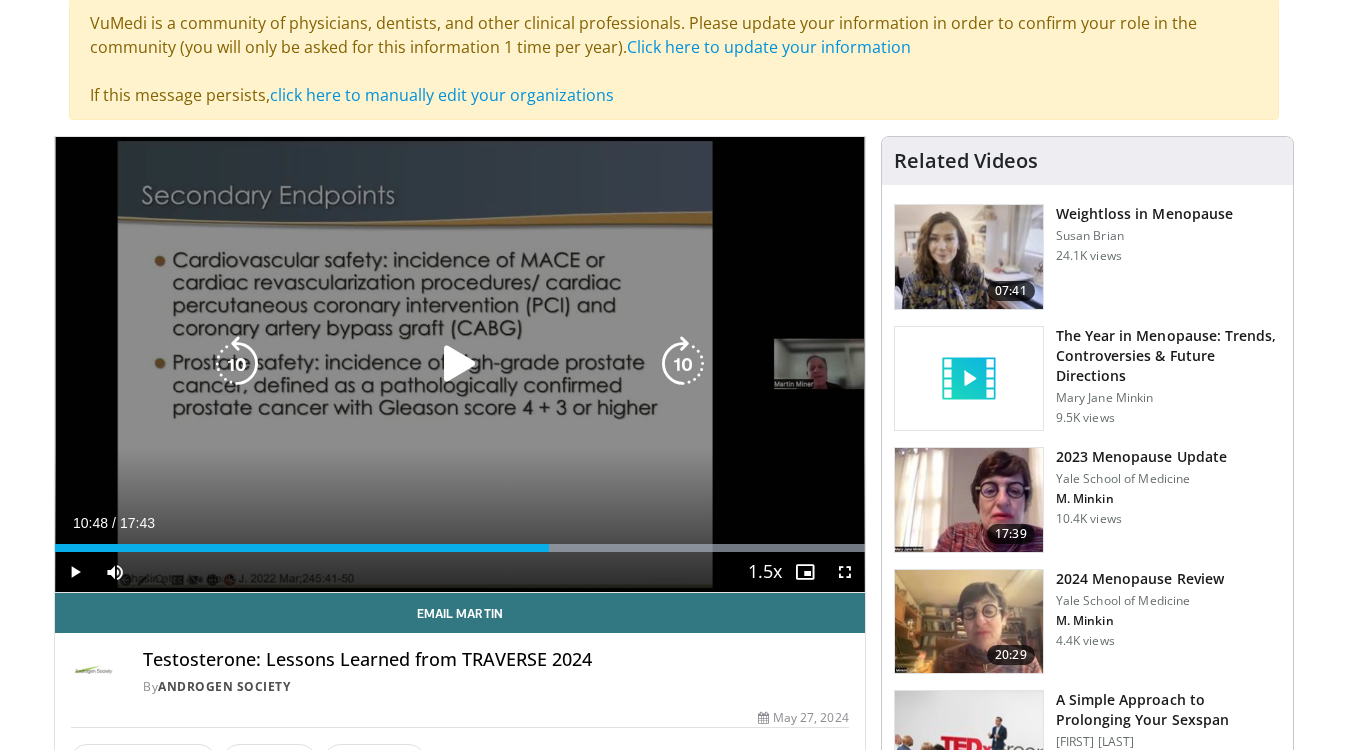 click at bounding box center (460, 364) 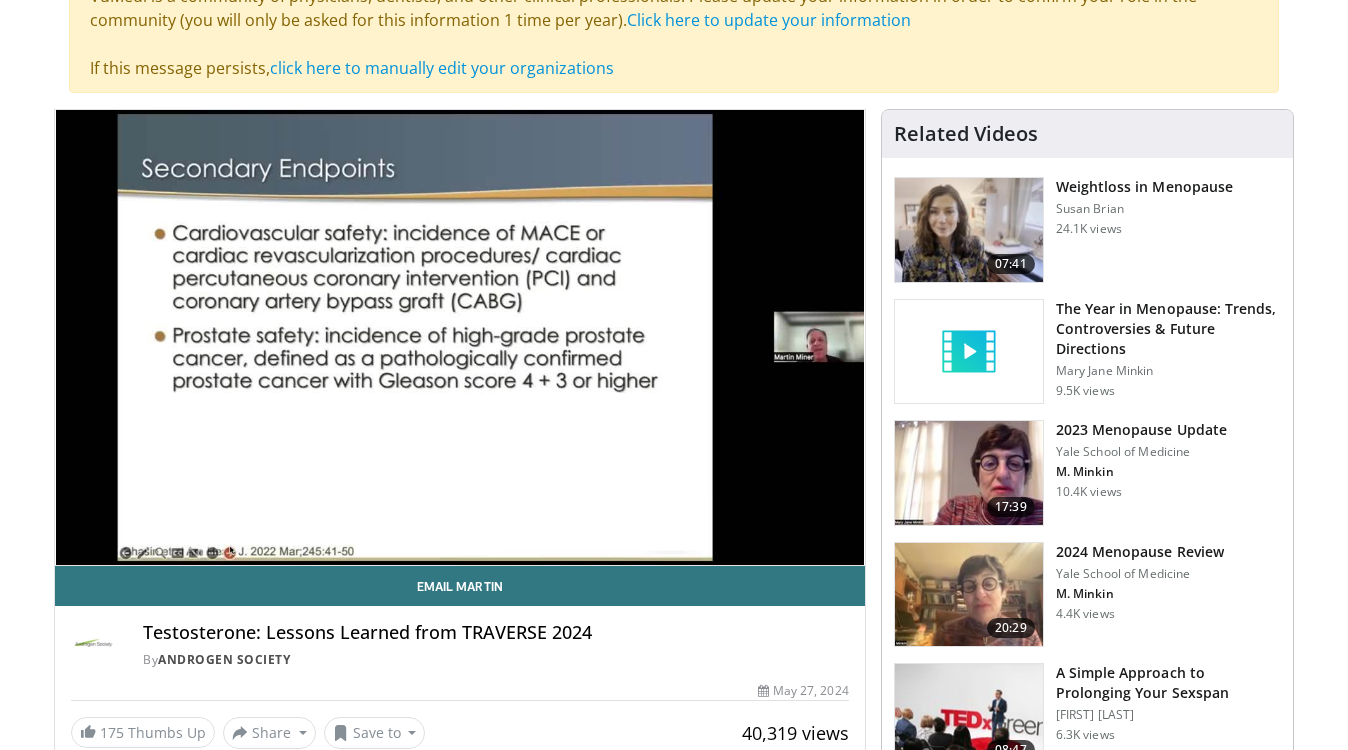 scroll, scrollTop: 177, scrollLeft: 0, axis: vertical 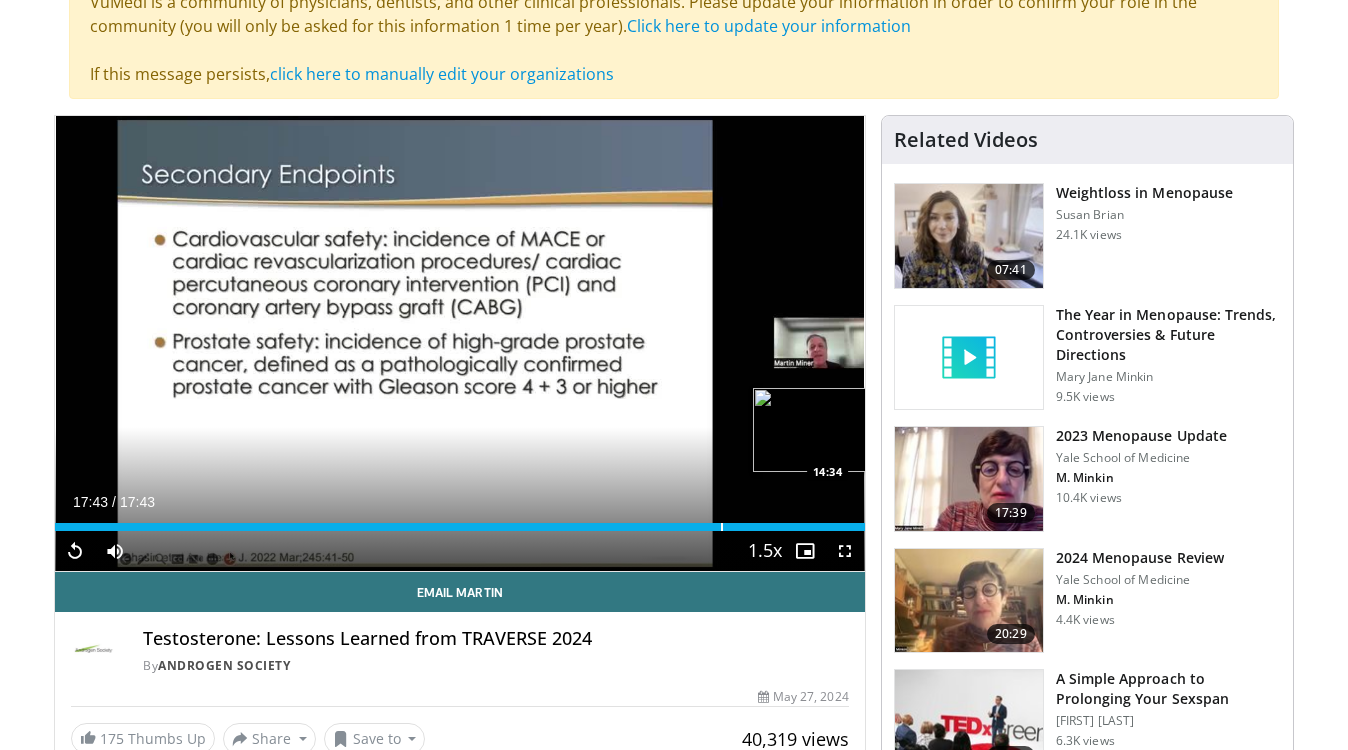 click on "17:43" at bounding box center [460, 527] 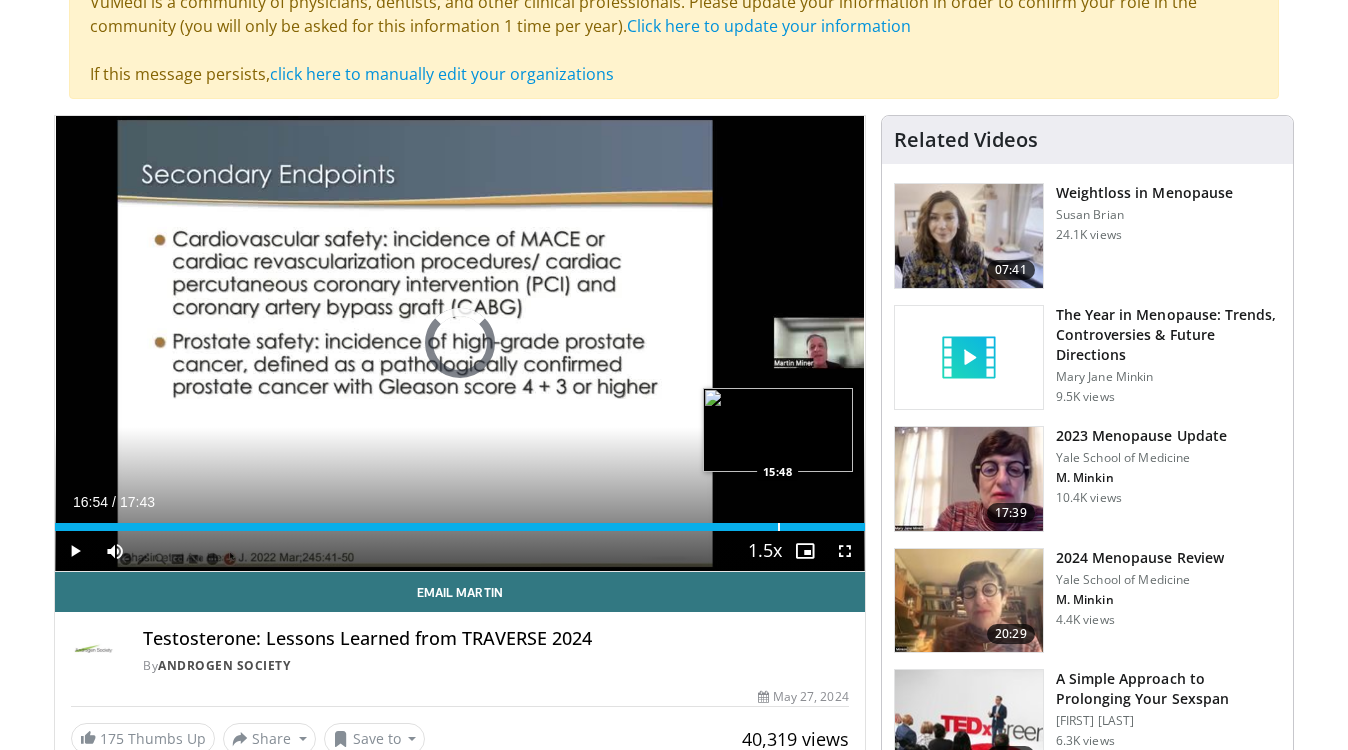 click at bounding box center [779, 527] 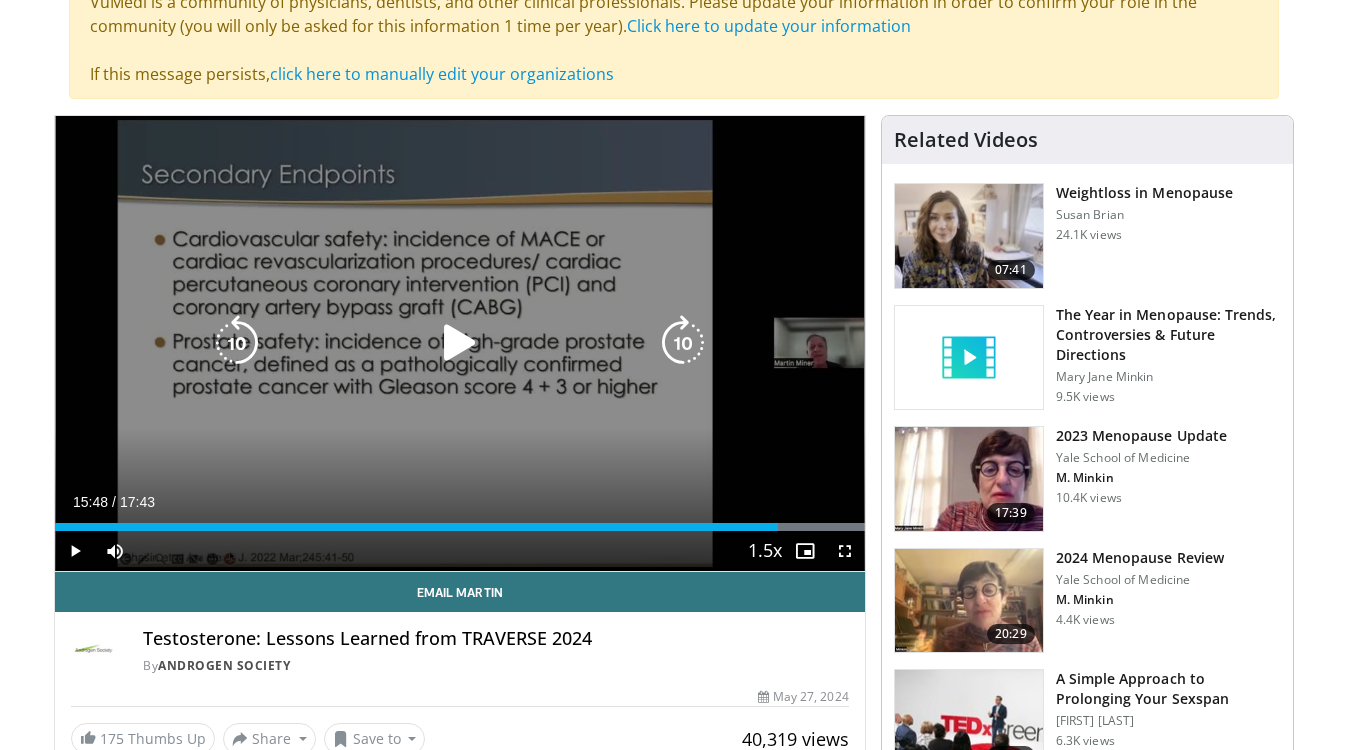 click at bounding box center [460, 343] 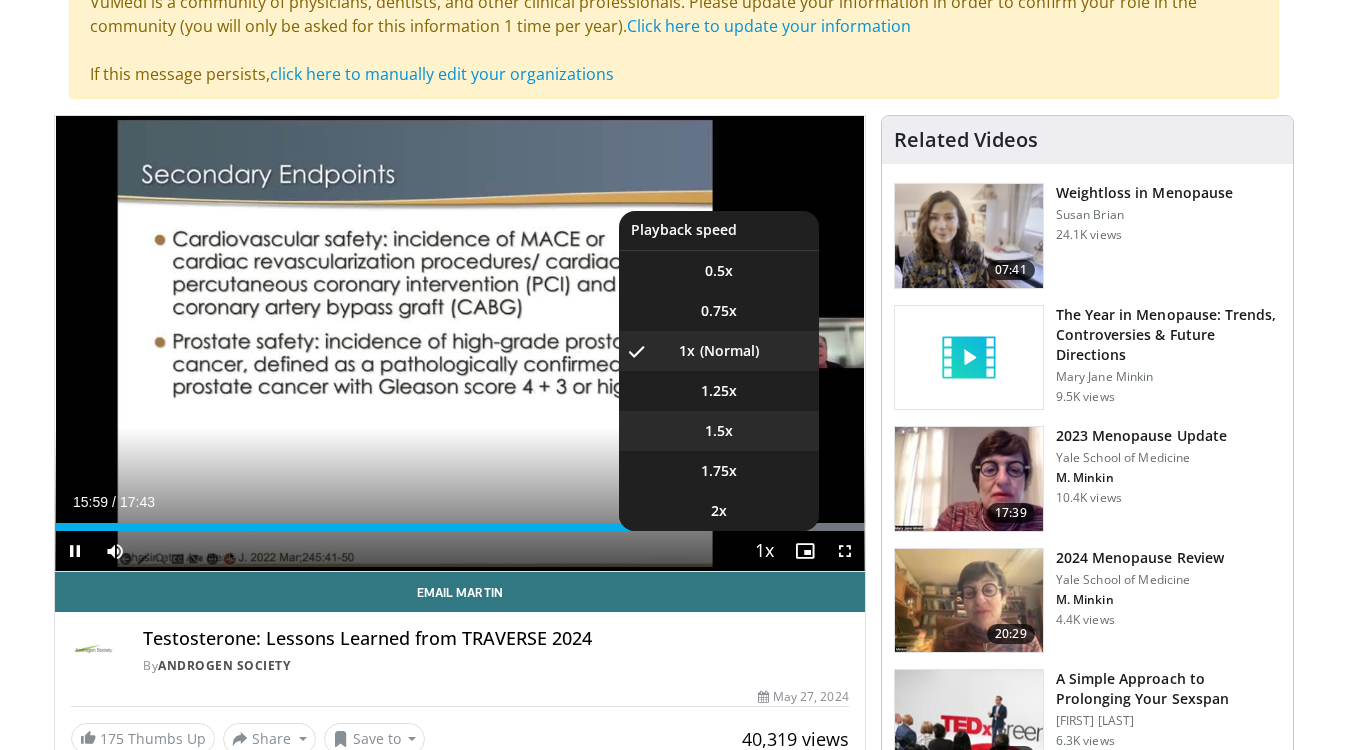 click on "**********" at bounding box center (460, 344) 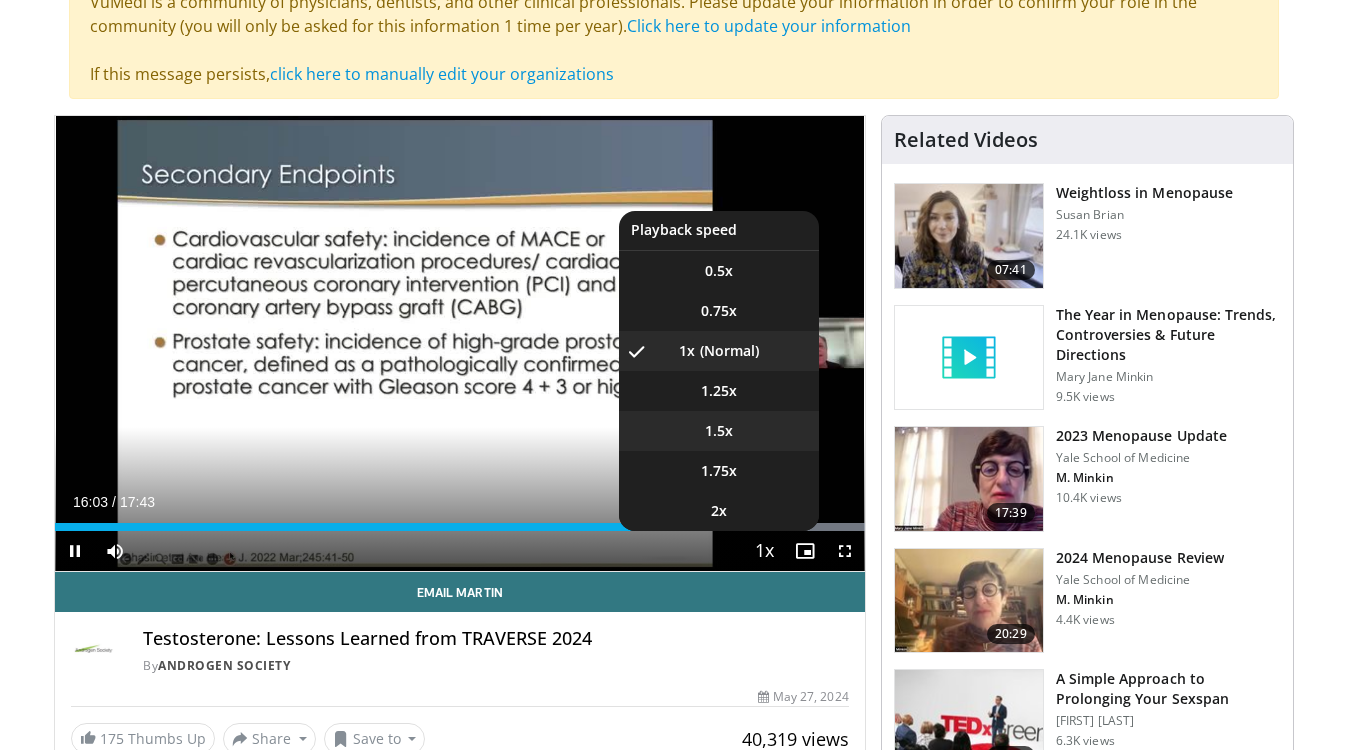click on "1.5x" at bounding box center [719, 431] 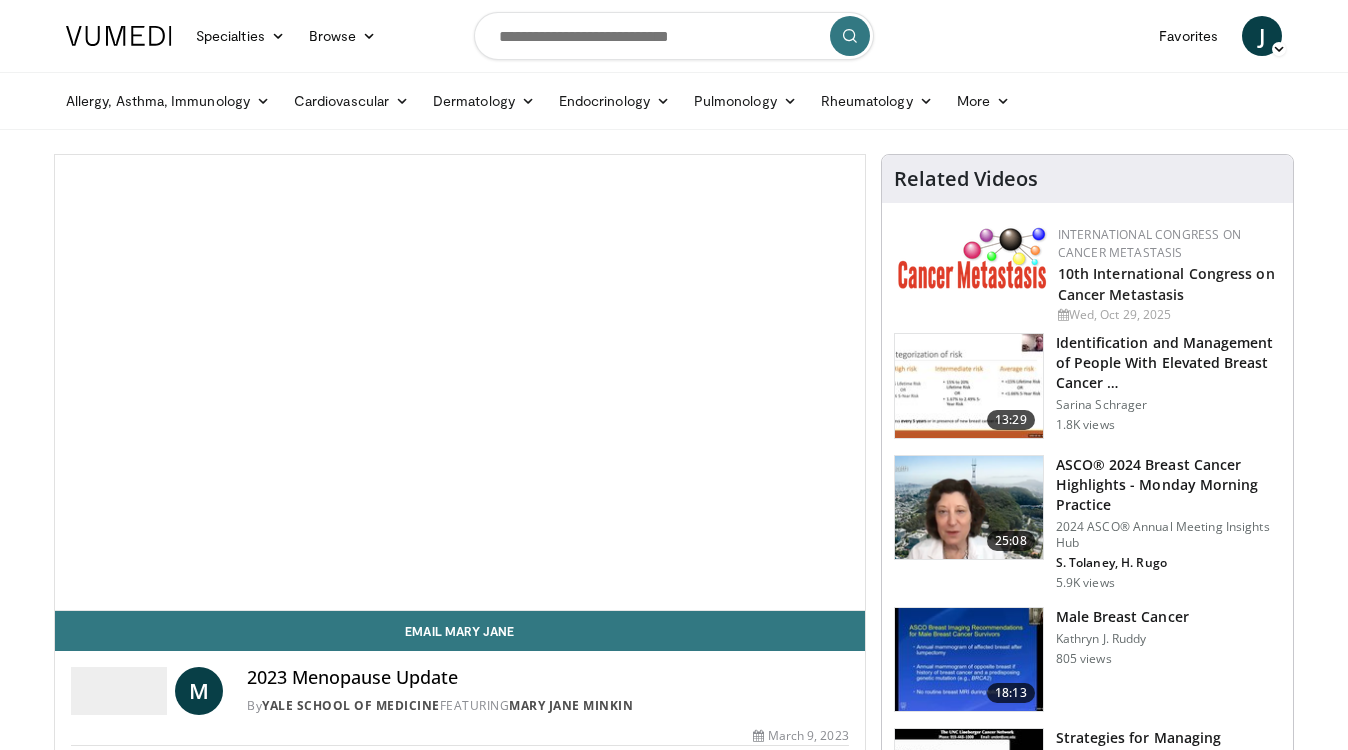 scroll, scrollTop: 0, scrollLeft: 0, axis: both 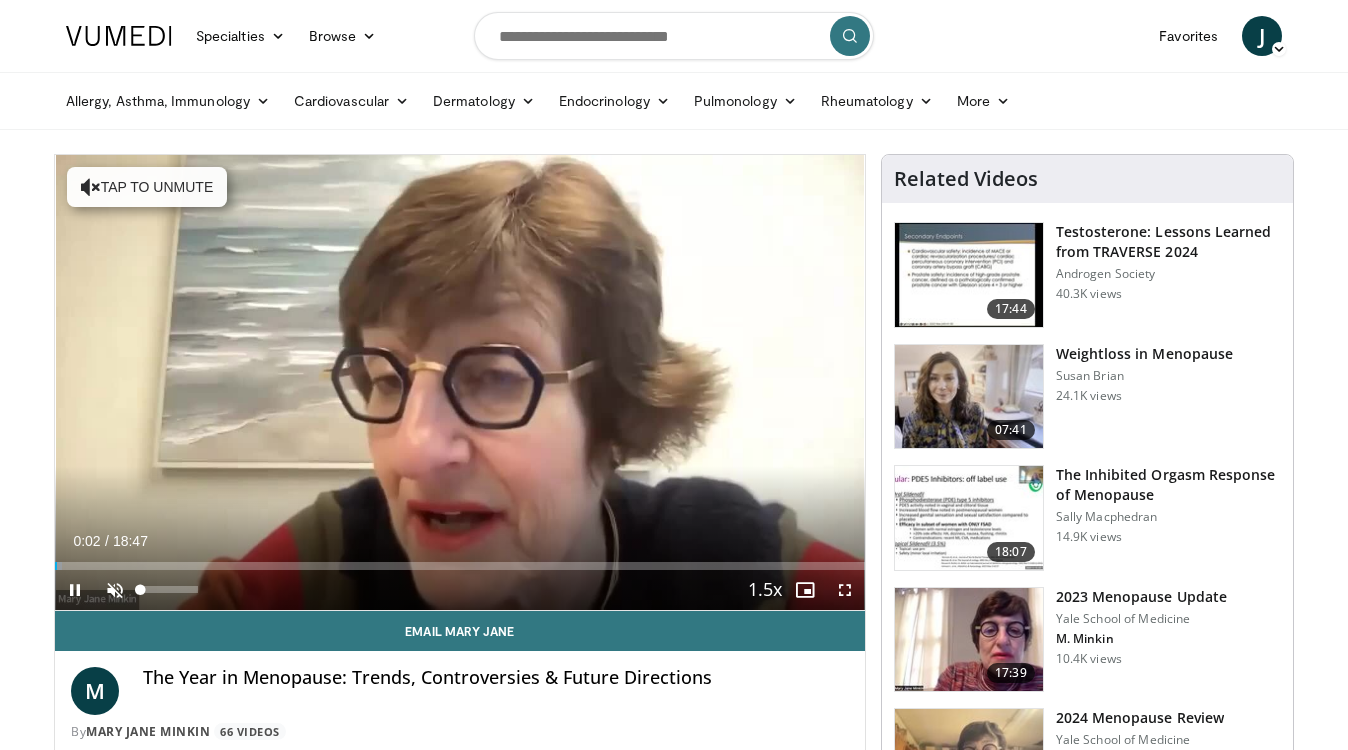 click at bounding box center [115, 590] 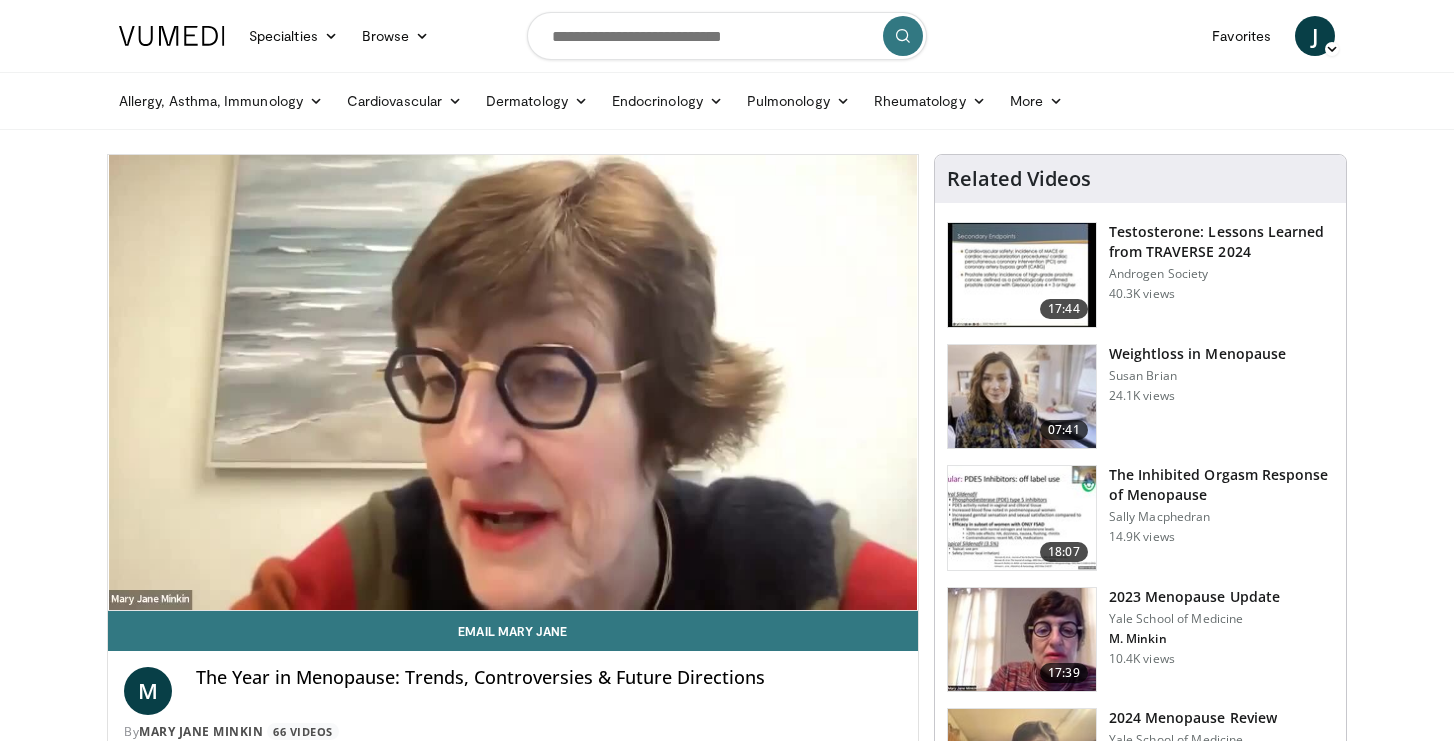 click on "Specialties
Adult & Family Medicine
Allergy, Asthma, Immunology
Anesthesiology
Cardiology
Dental
Dermatology
Endocrinology
Gastroenterology & Hepatology
General Surgery
Hematology & Oncology
Infectious Disease
Nephrology
Neurology
Neurosurgery
Obstetrics & Gynecology
Ophthalmology
Oral Maxillofacial
Orthopaedics
Otolaryngology
Pediatrics
Plastic Surgery
Podiatry
Psychiatry
Pulmonology
Radiation Oncology
Radiology
Rheumatology
Urology" at bounding box center (727, 3426) 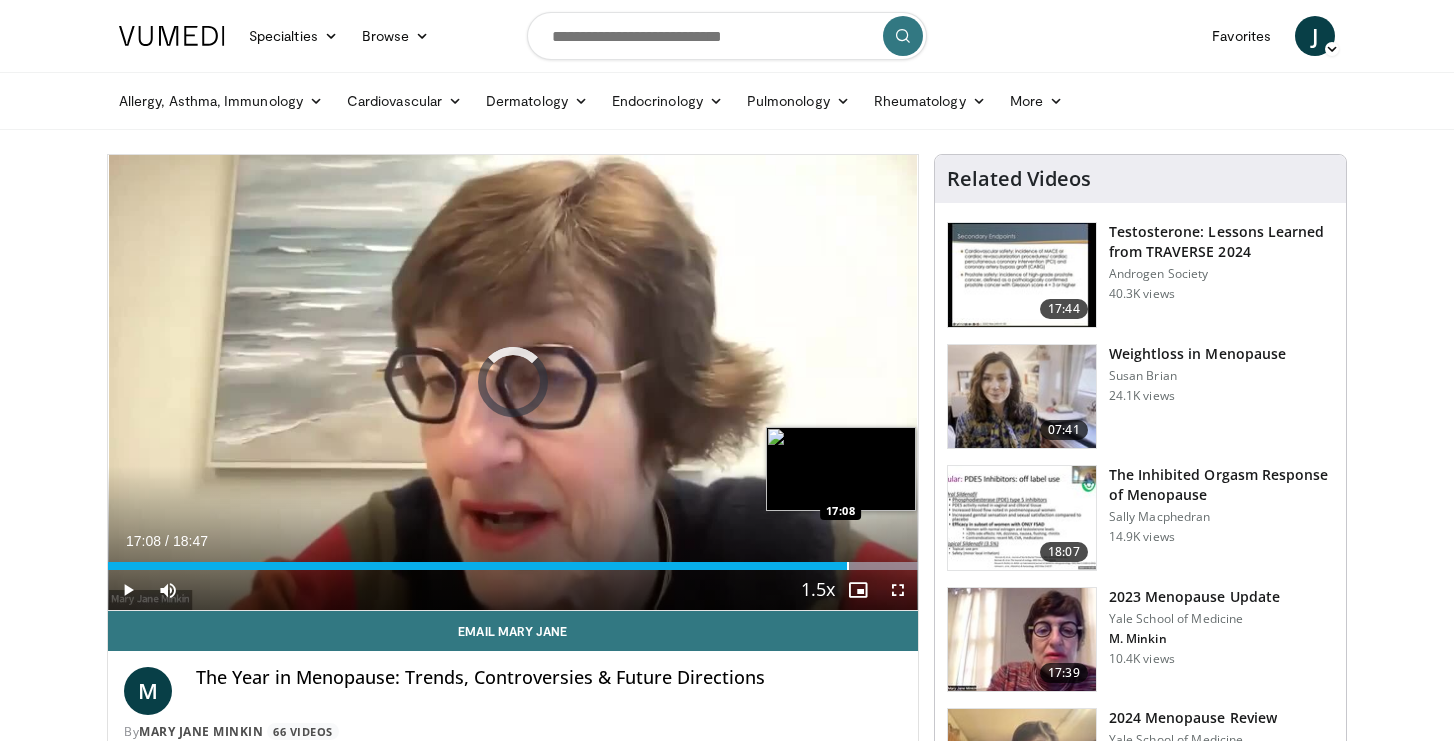 click at bounding box center (848, 566) 